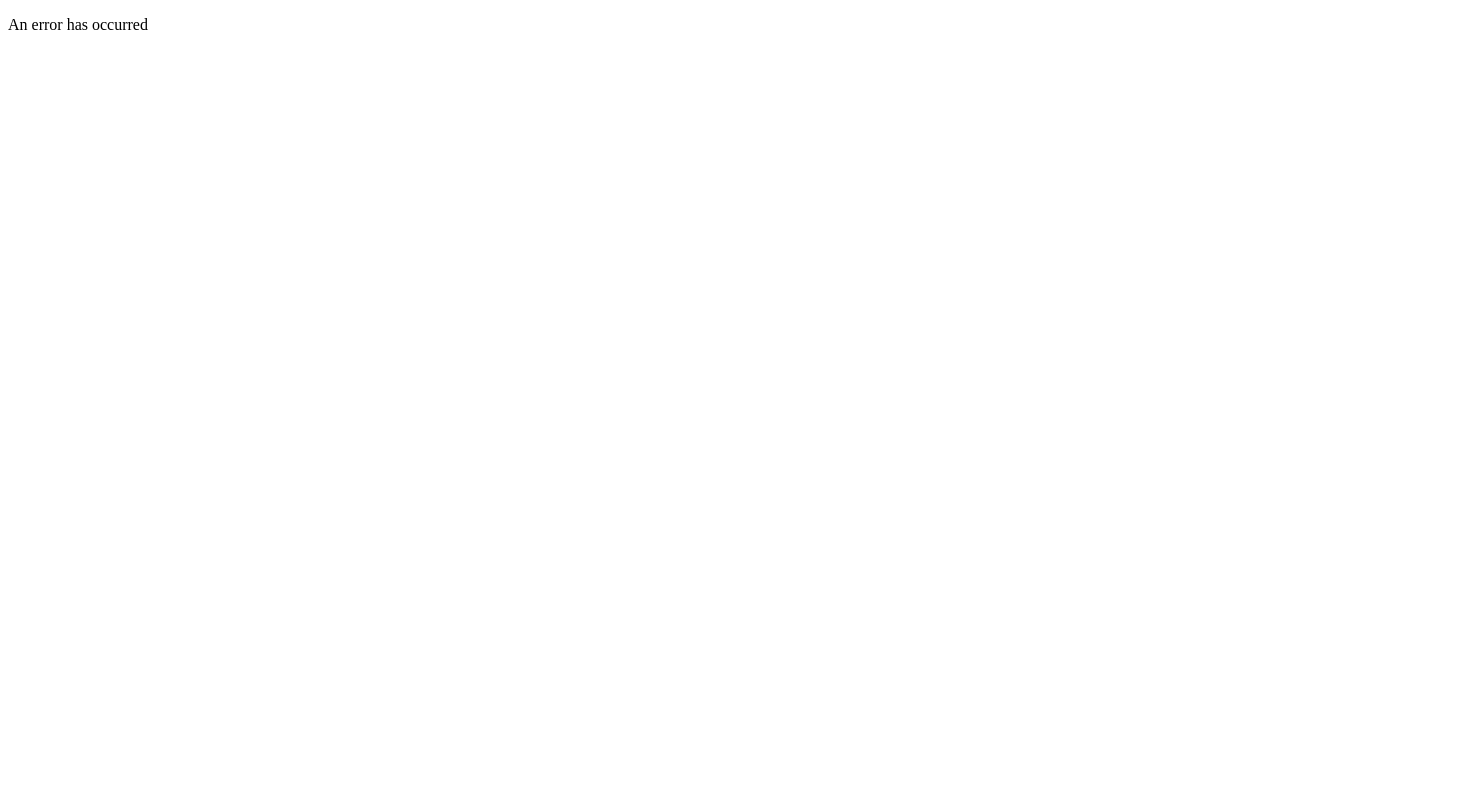 scroll, scrollTop: 0, scrollLeft: 0, axis: both 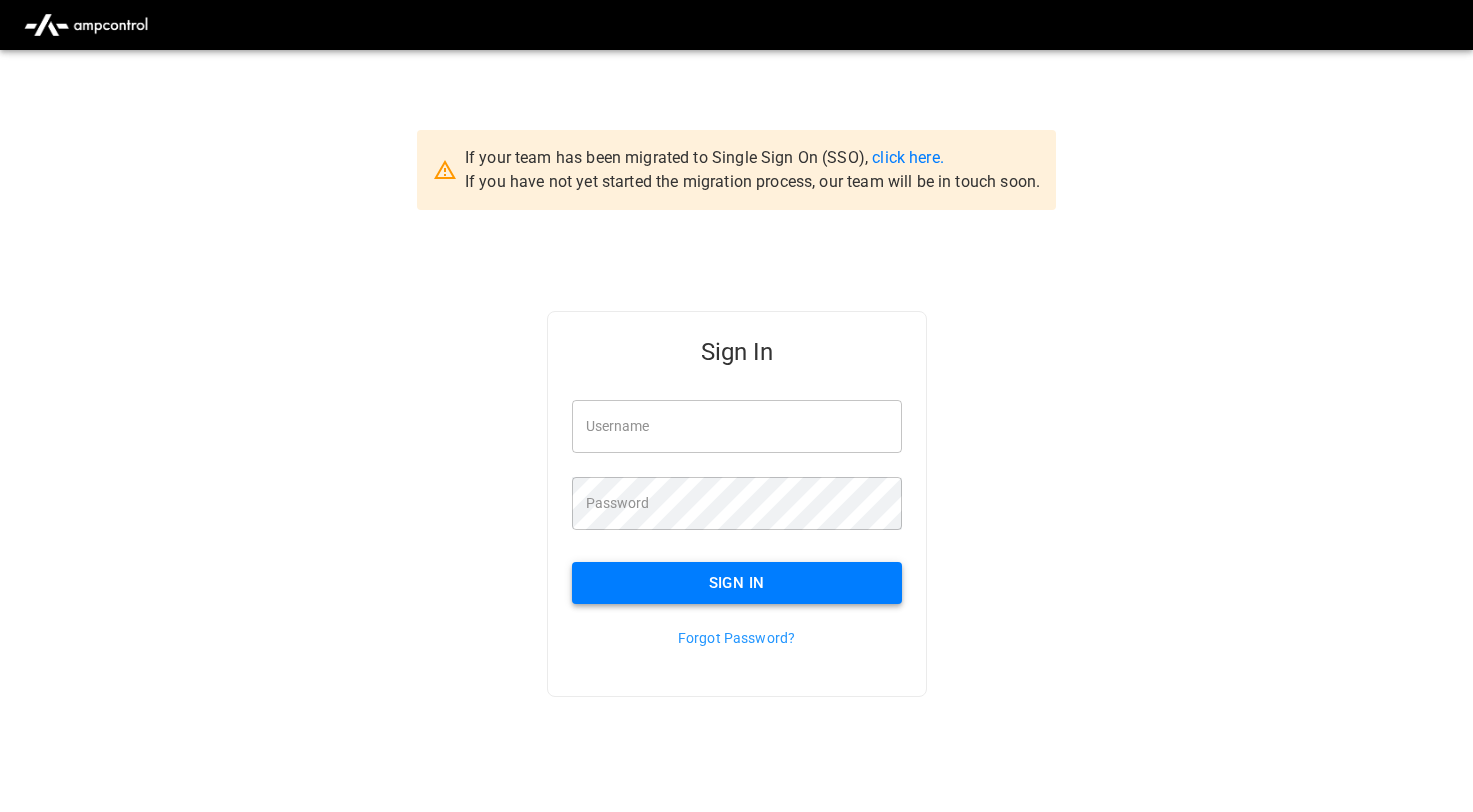type on "*******" 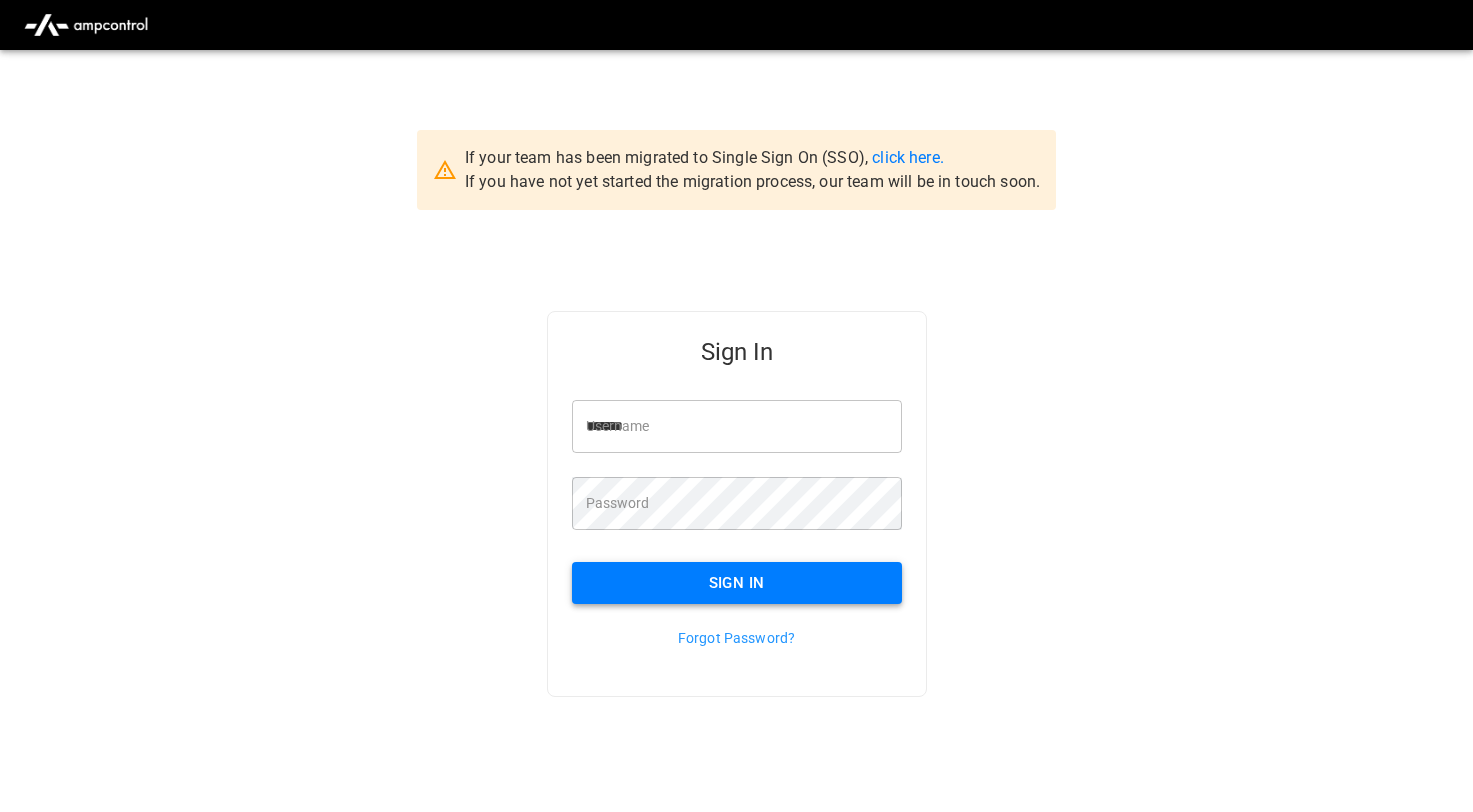 click on "Sign In" at bounding box center [737, 583] 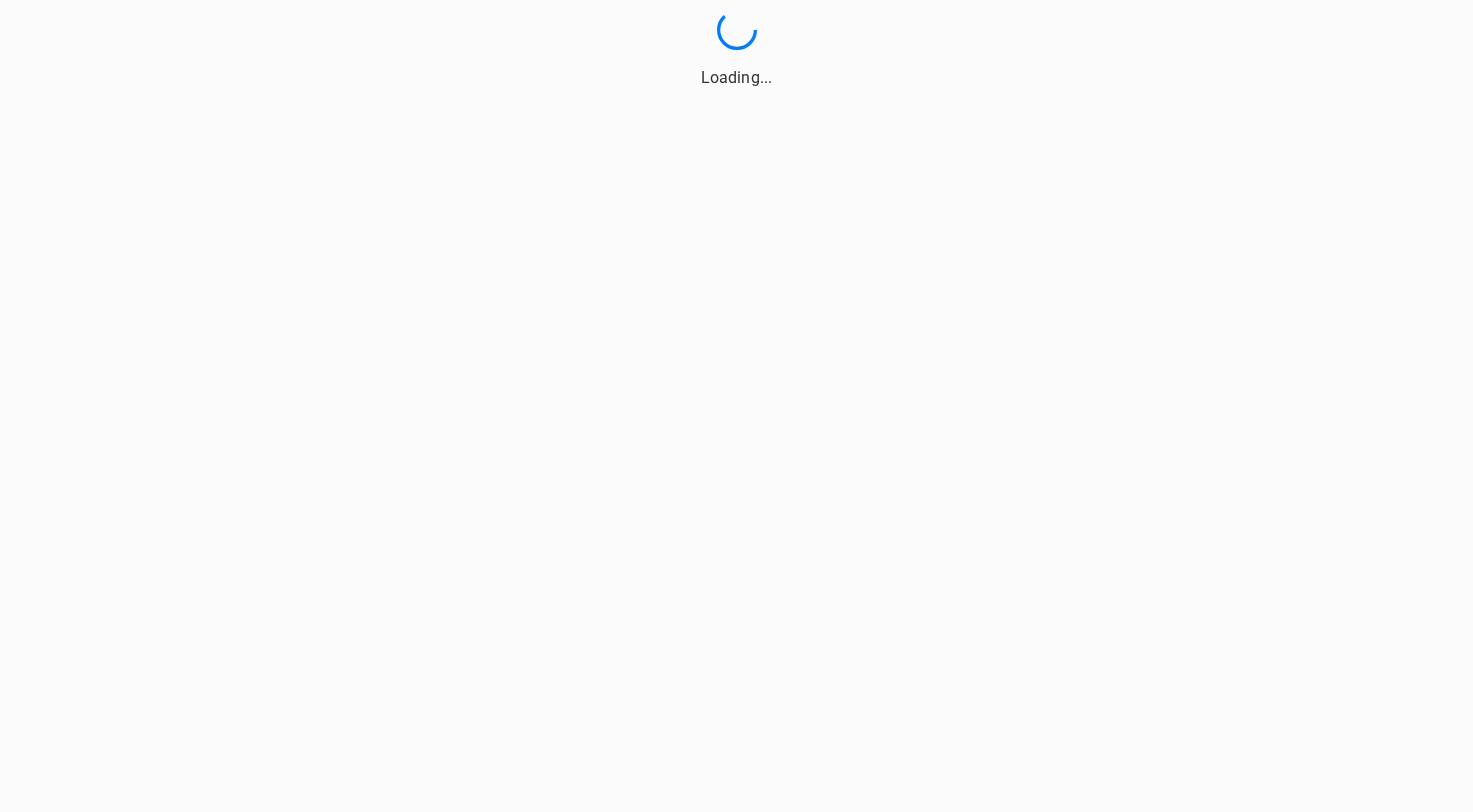 scroll, scrollTop: 0, scrollLeft: 0, axis: both 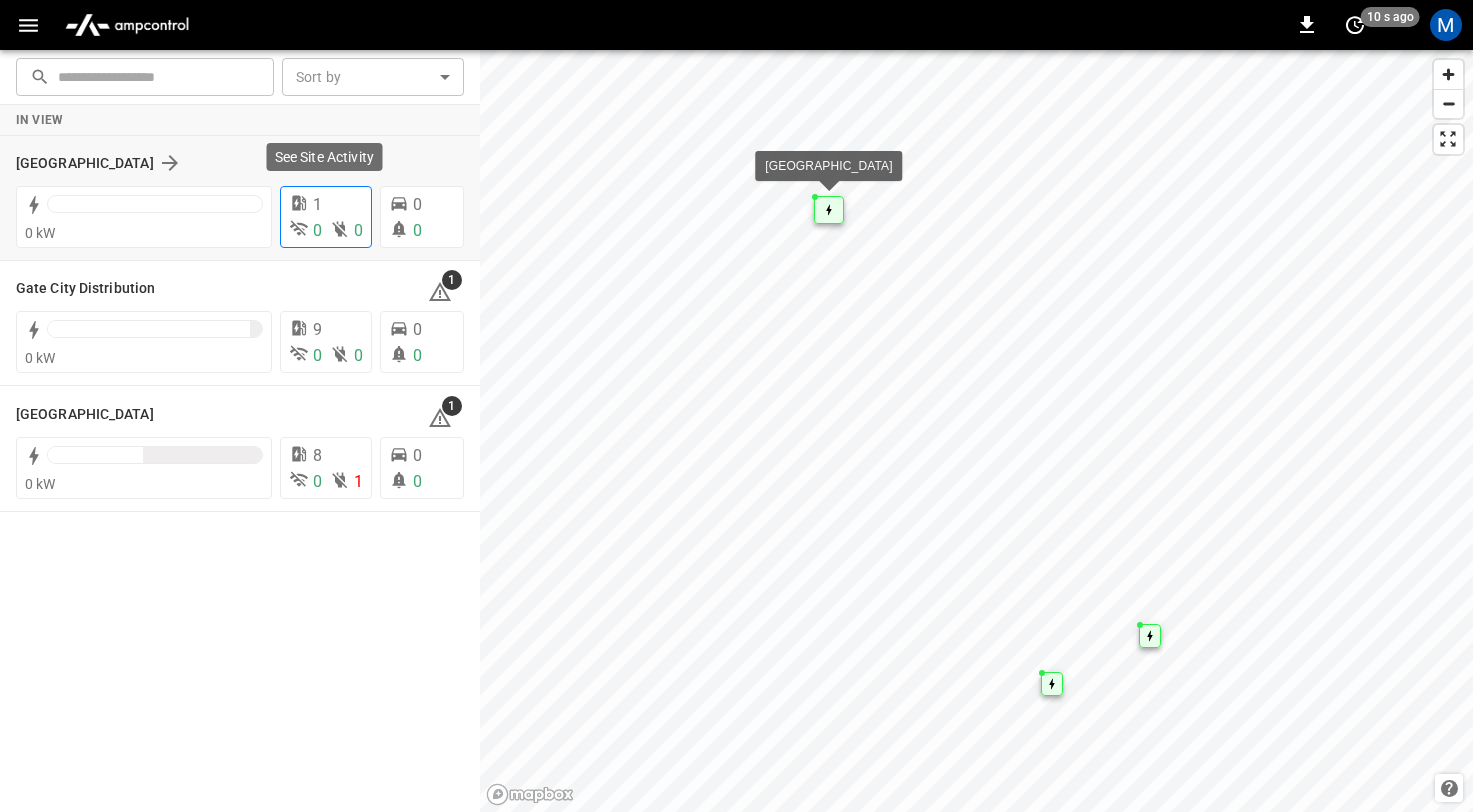 click on "1" at bounding box center (326, 205) 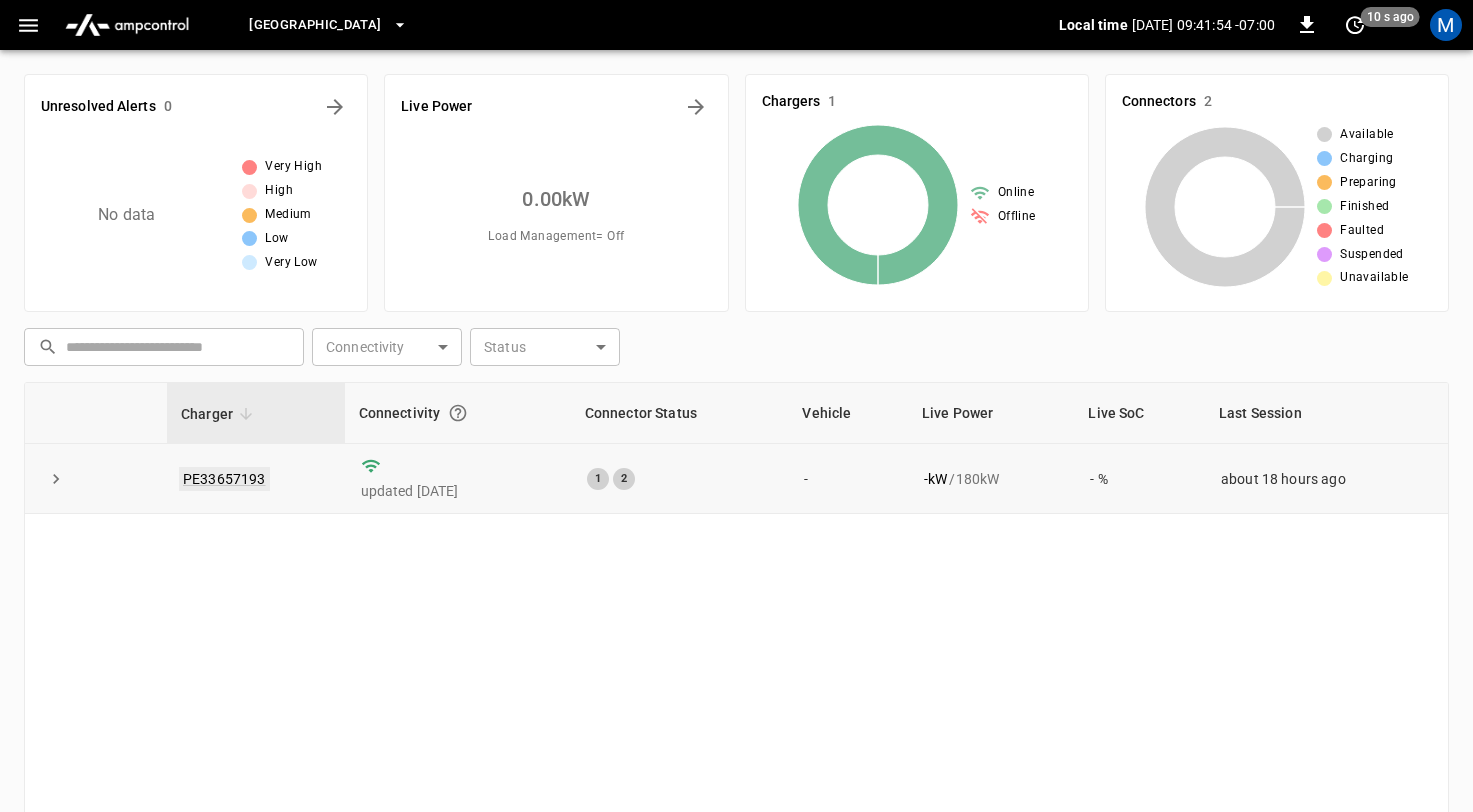 click on "PE33657193" at bounding box center [224, 479] 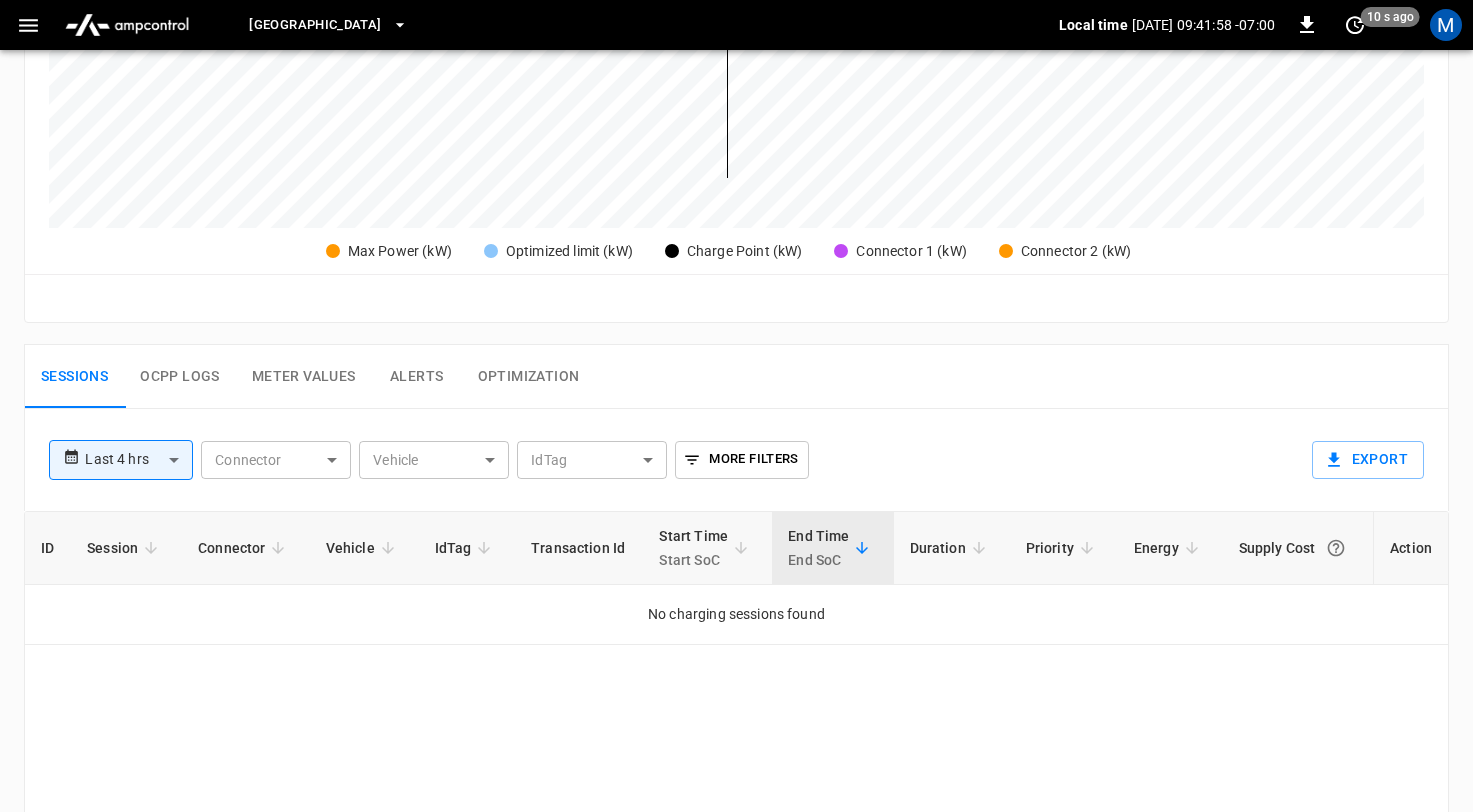 scroll, scrollTop: 0, scrollLeft: 0, axis: both 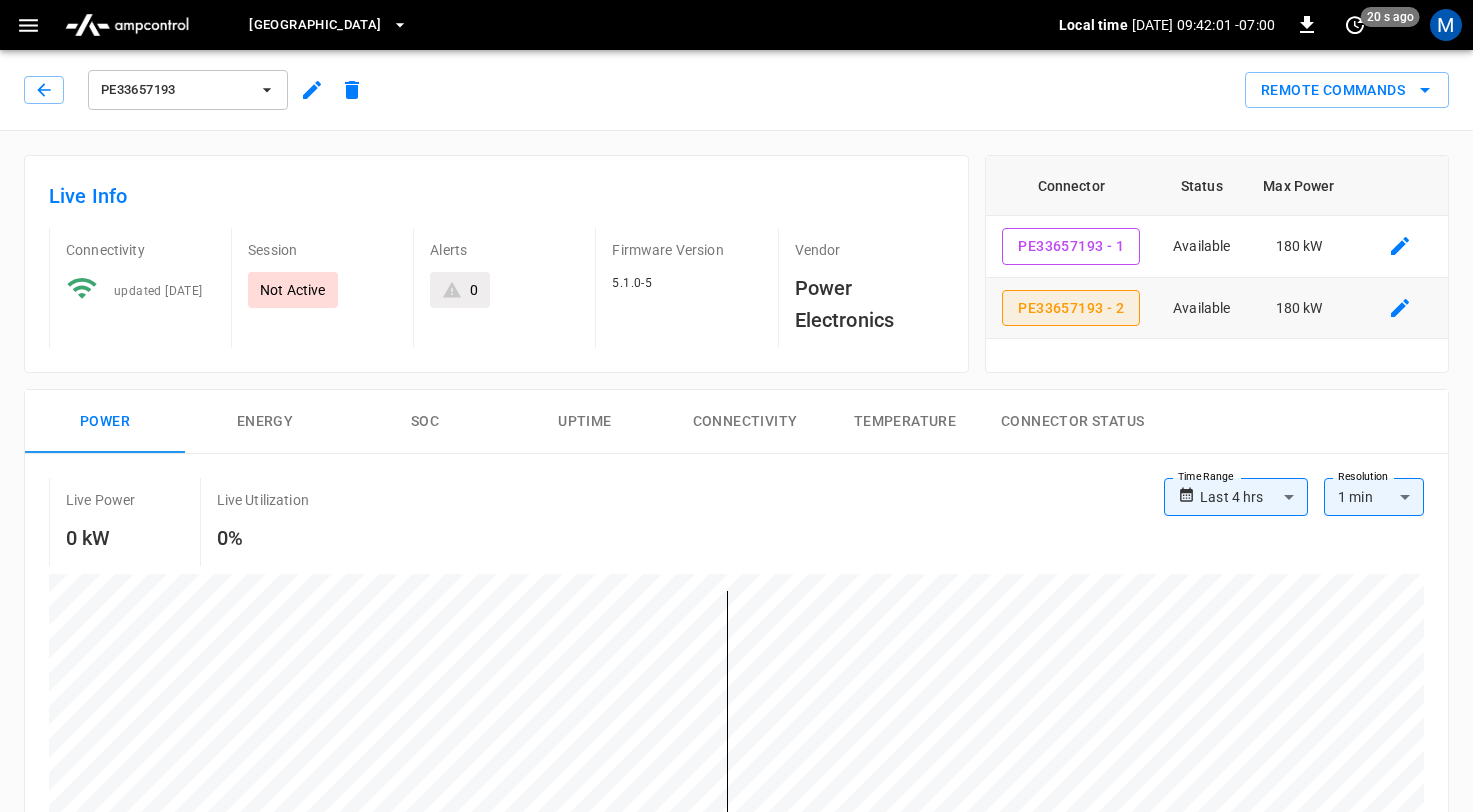 click on "PE33657193 - 2" at bounding box center (1071, 308) 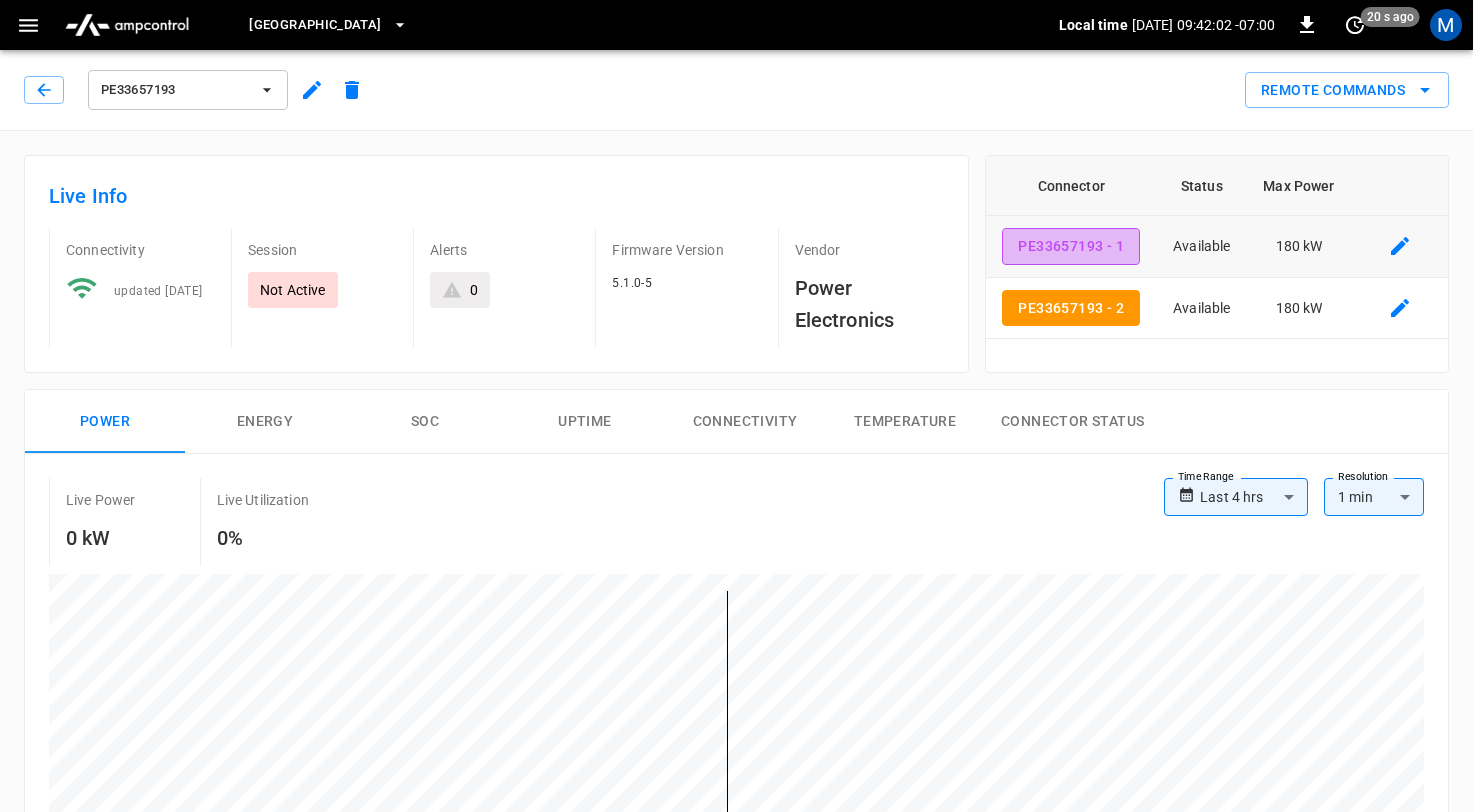 click on "PE33657193 - 1" at bounding box center [1071, 246] 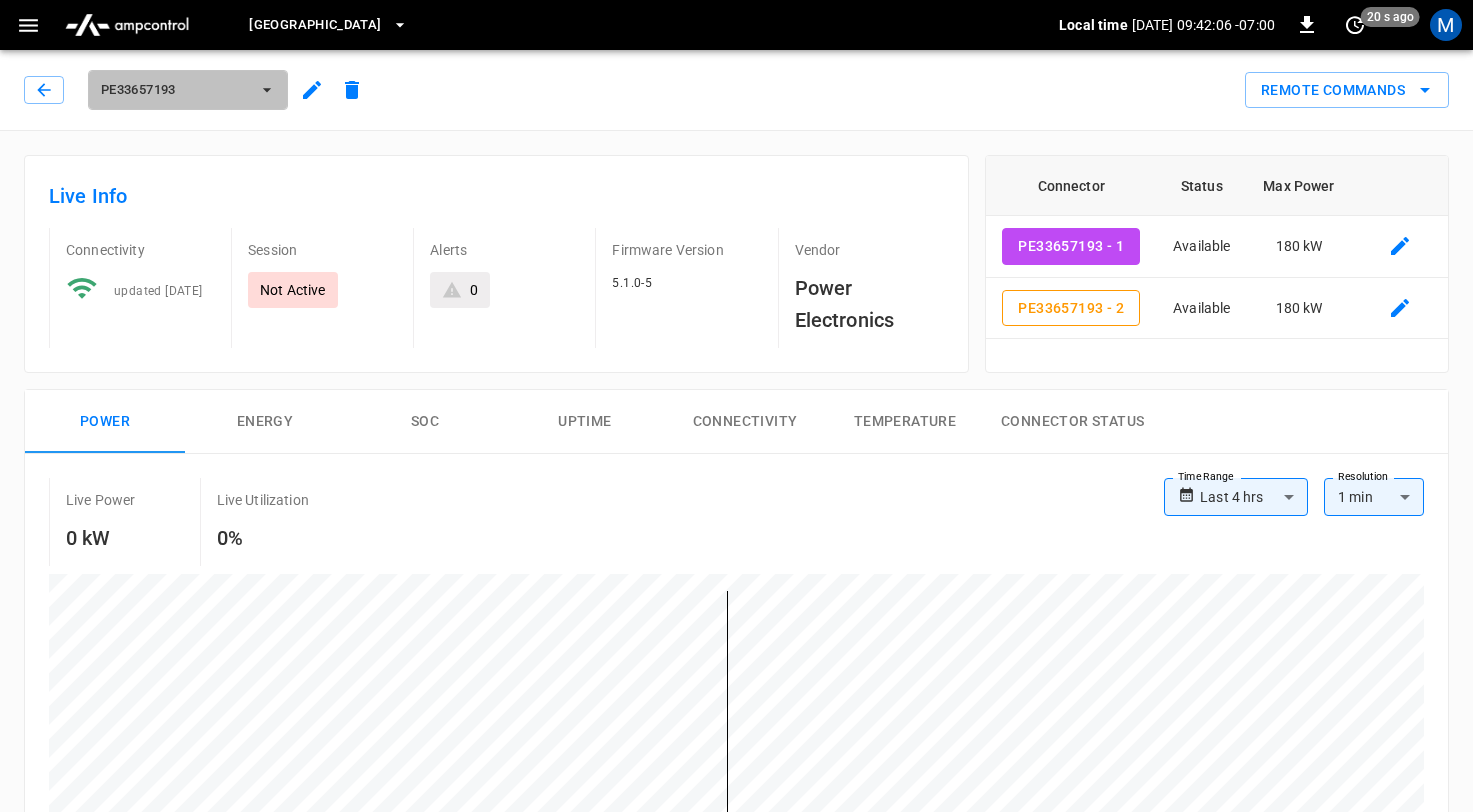 click on "PE33657193" at bounding box center [175, 90] 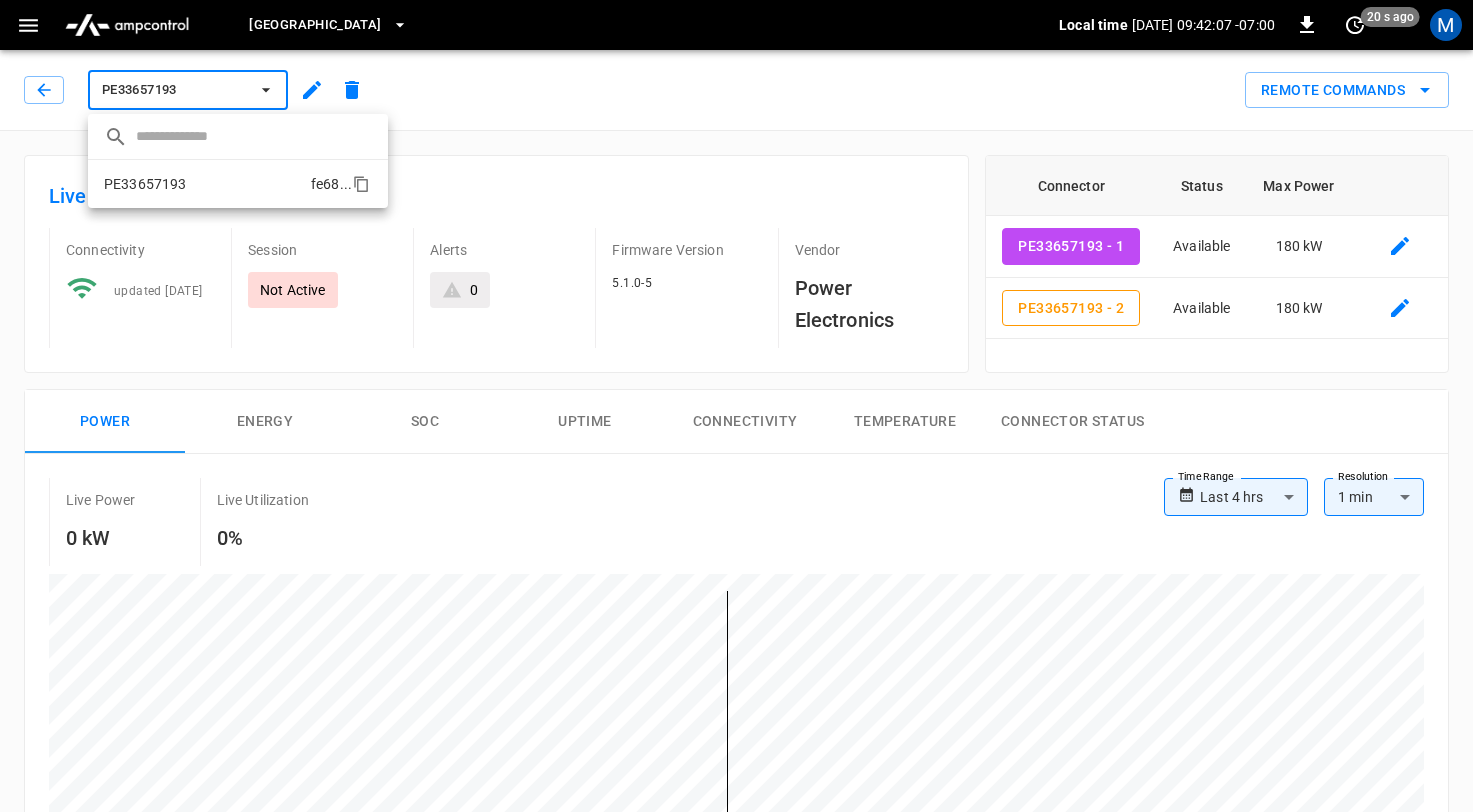 click on "PE33657193" at bounding box center (145, 184) 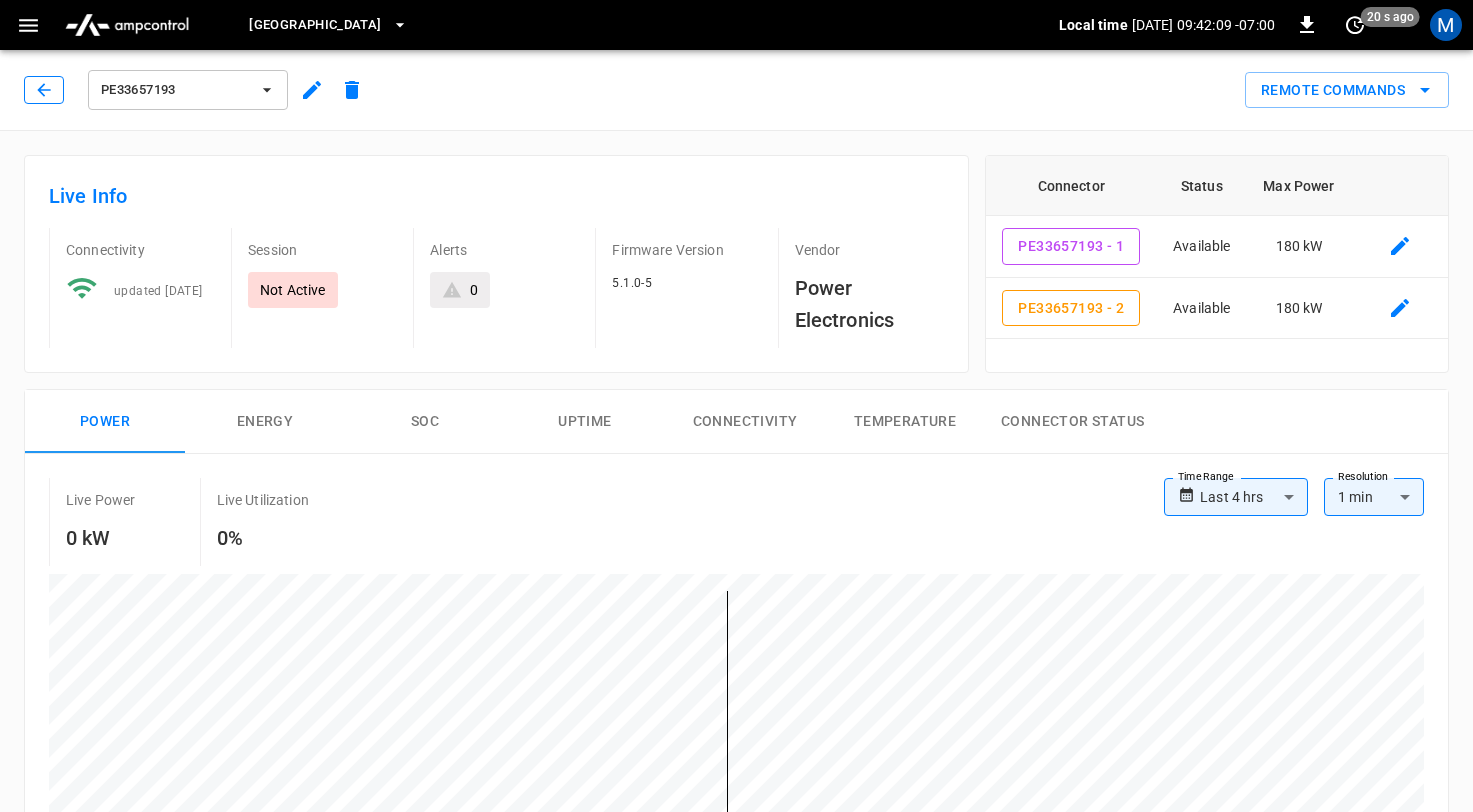 click 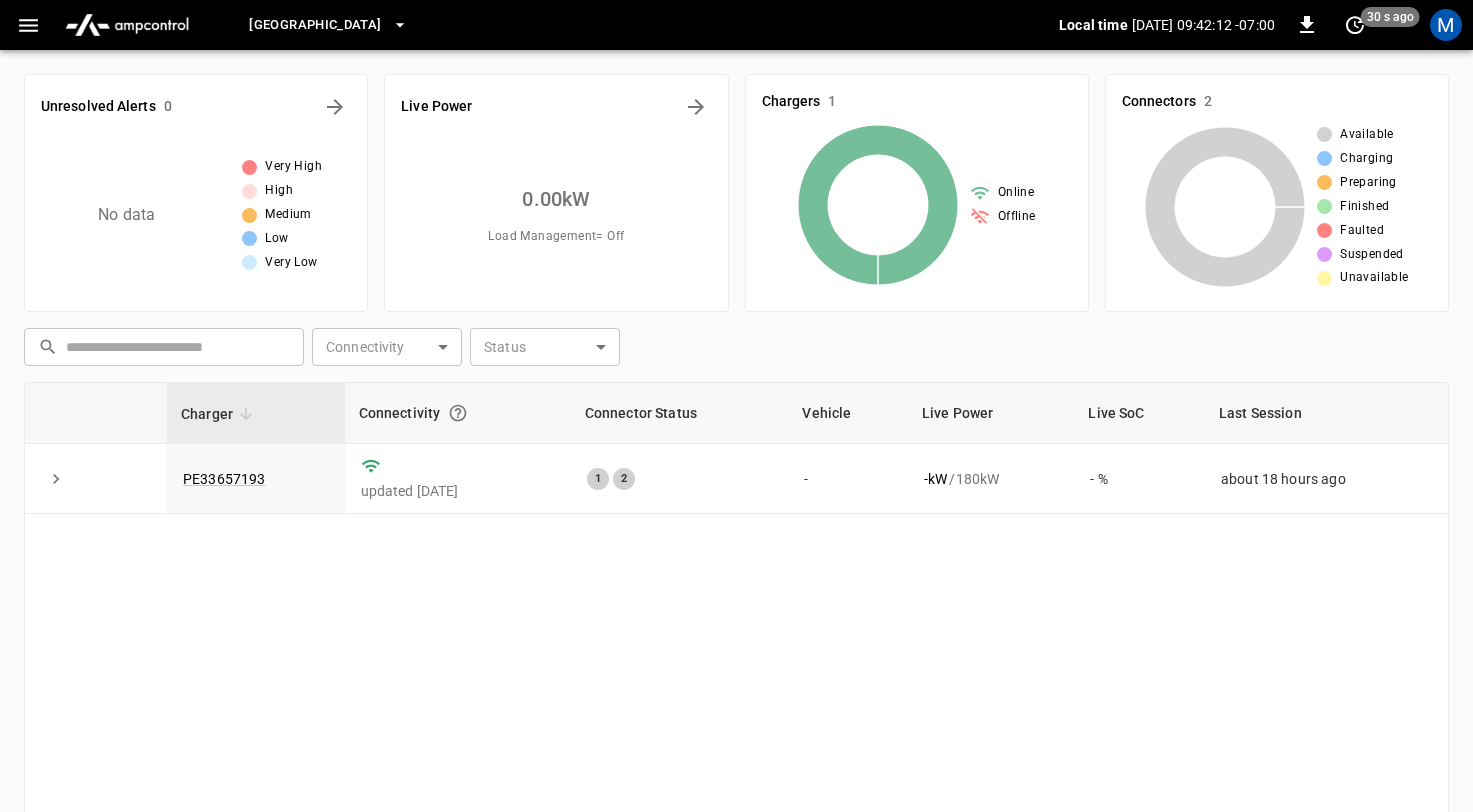 click 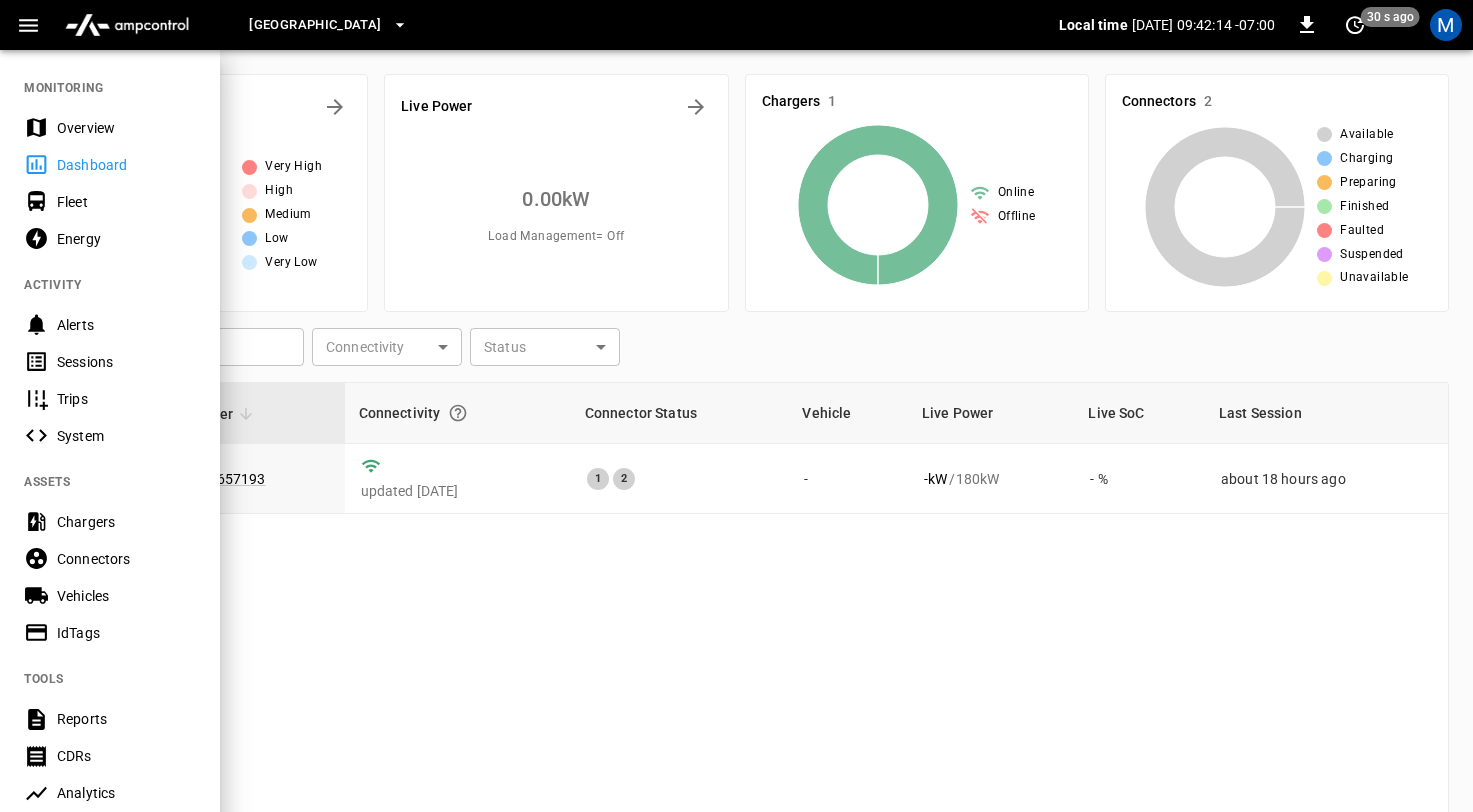click on "Fleet" at bounding box center [126, 202] 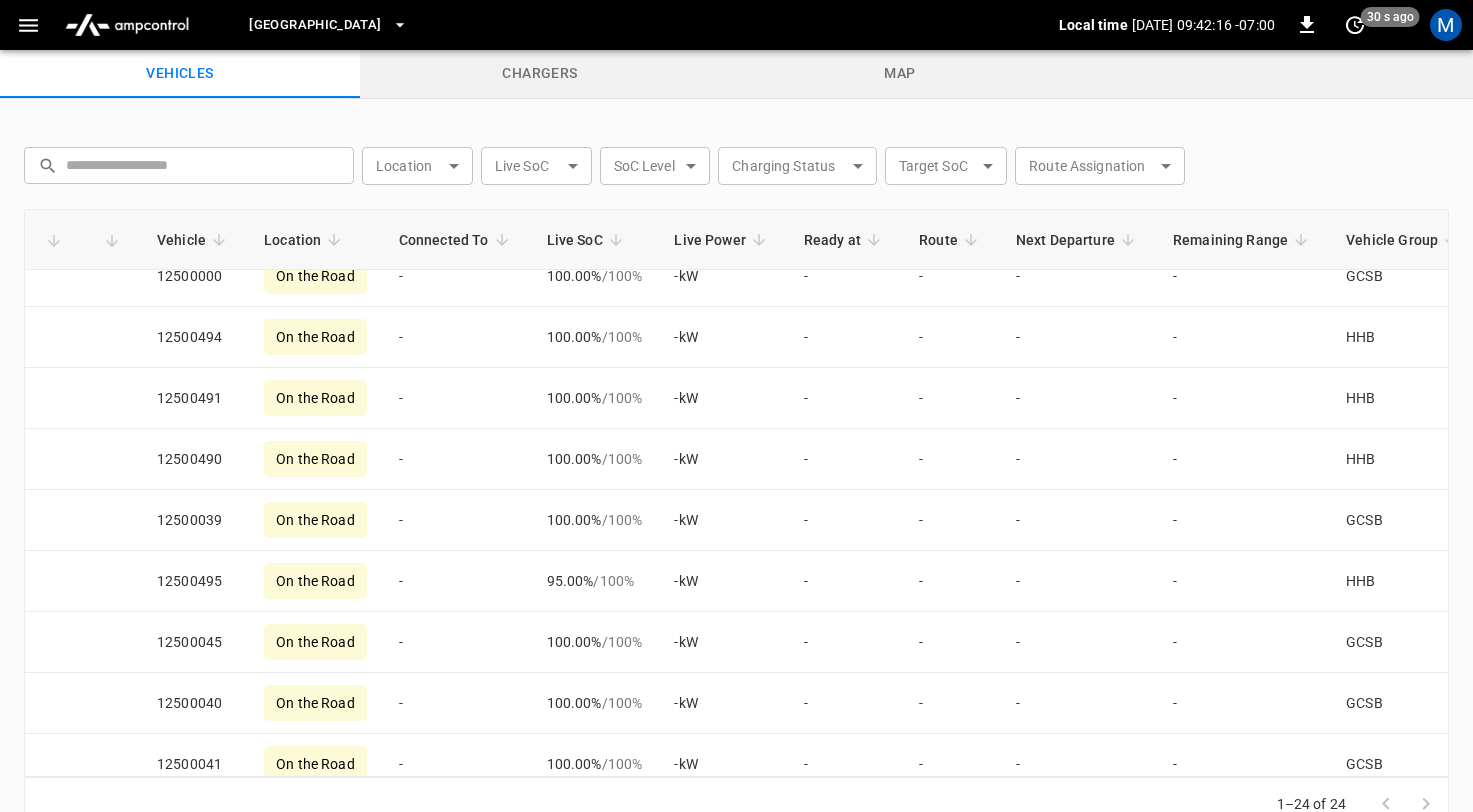 scroll, scrollTop: 0, scrollLeft: 0, axis: both 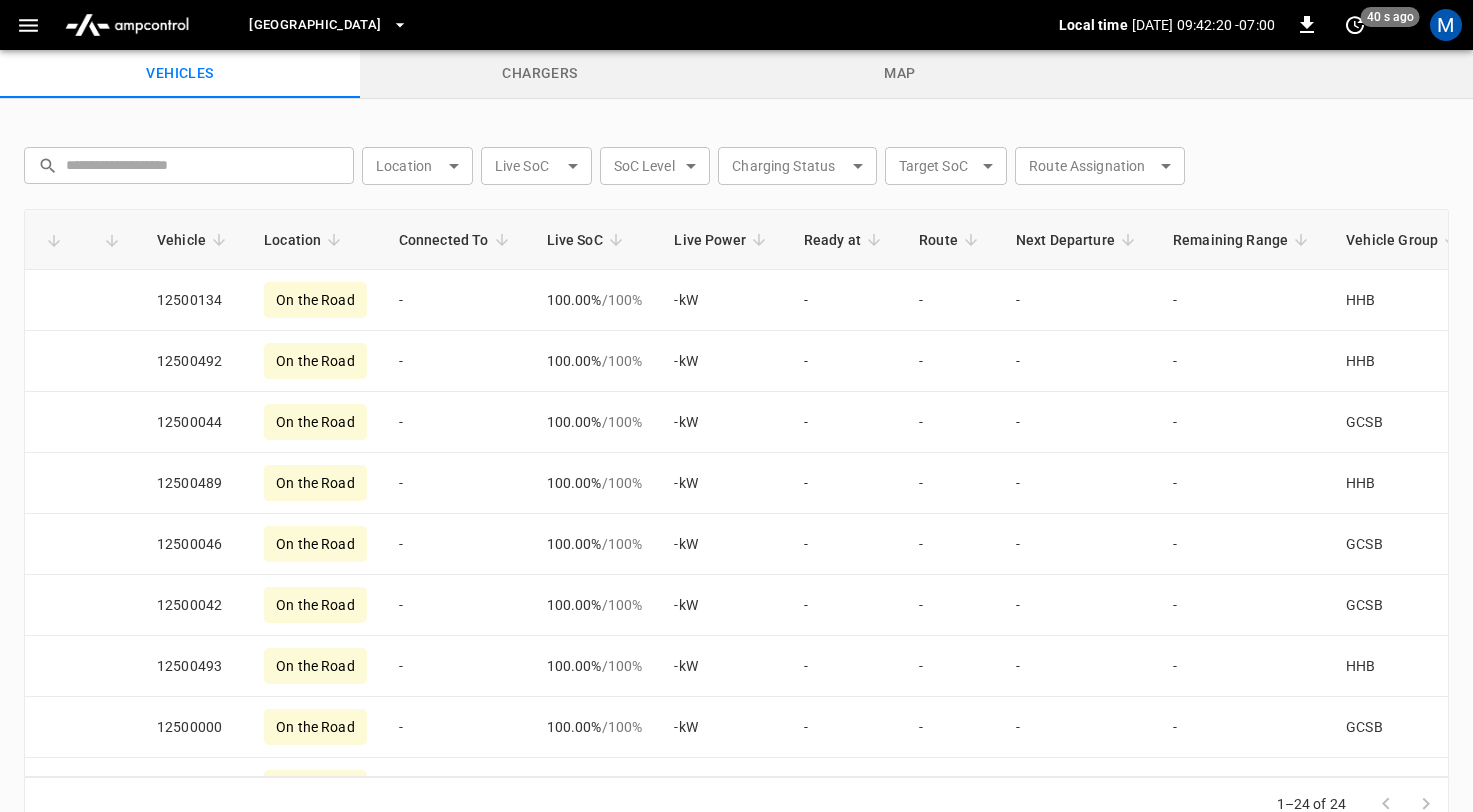 click 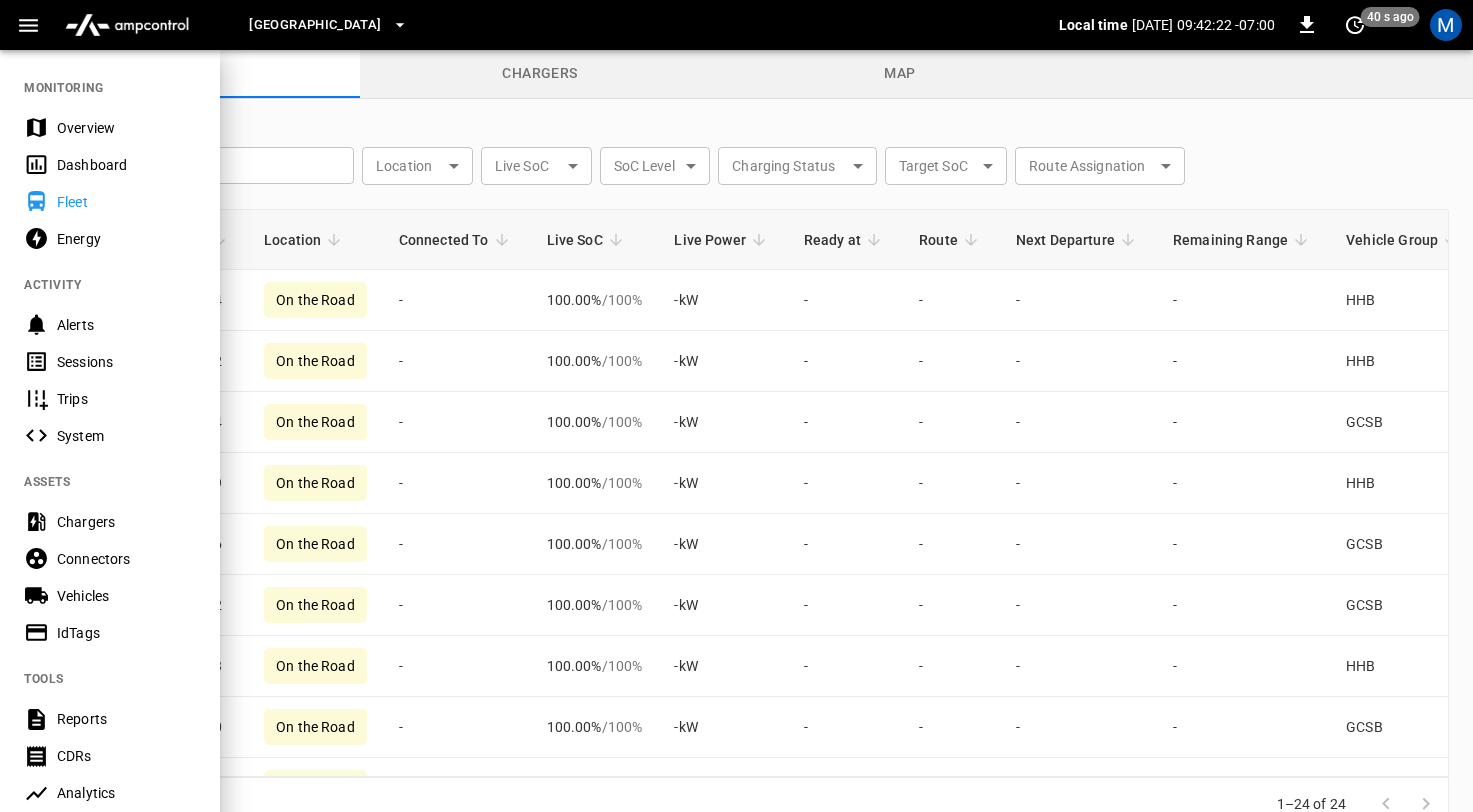click on "Energy" at bounding box center (126, 239) 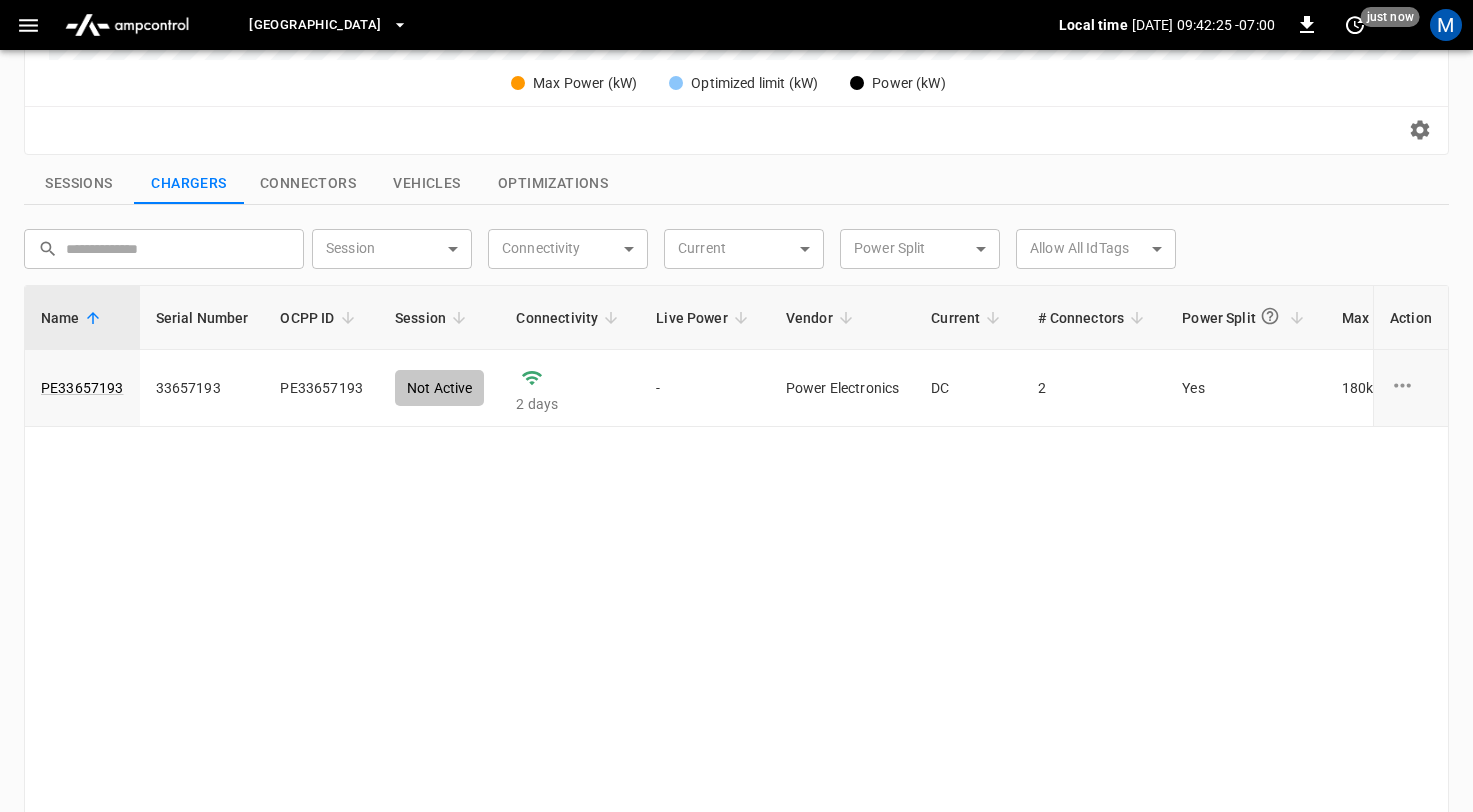 scroll, scrollTop: 637, scrollLeft: 0, axis: vertical 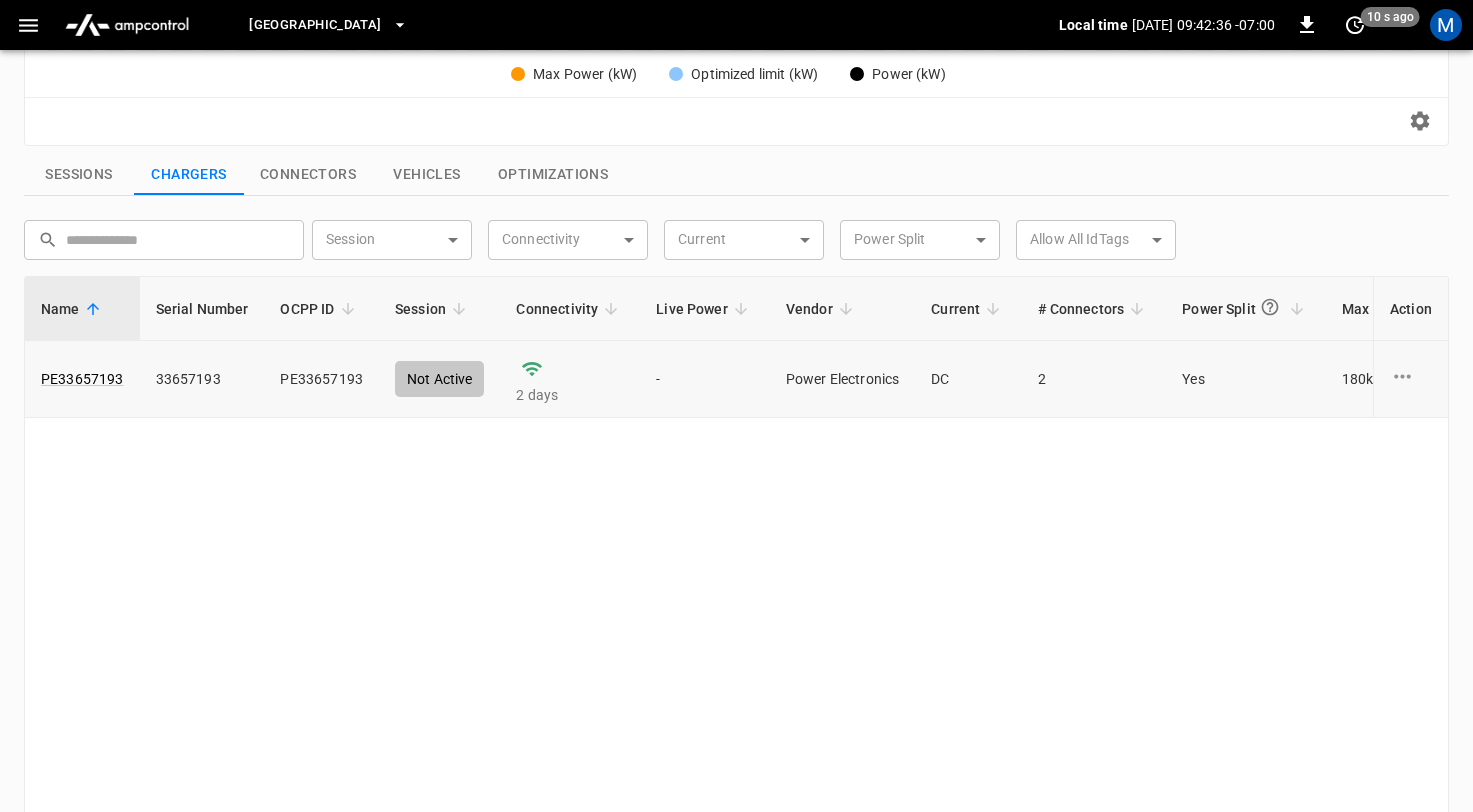 click on "Not Active" at bounding box center [440, 379] 